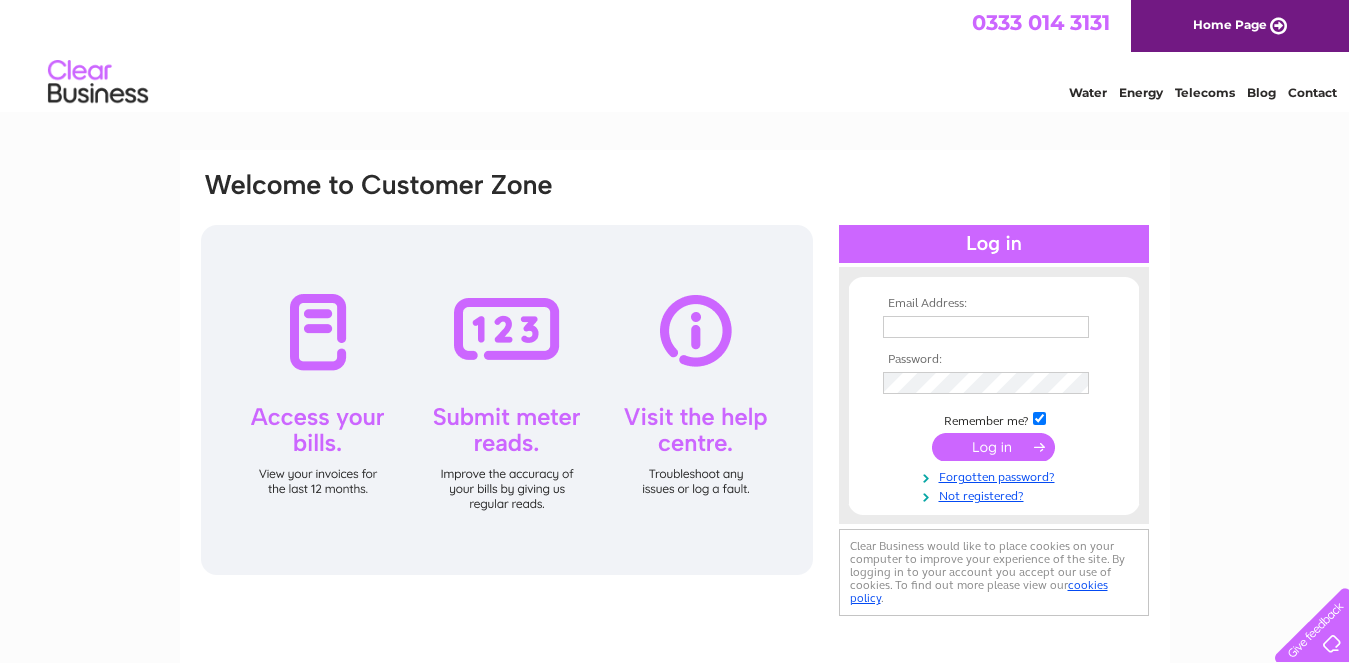 scroll, scrollTop: 0, scrollLeft: 0, axis: both 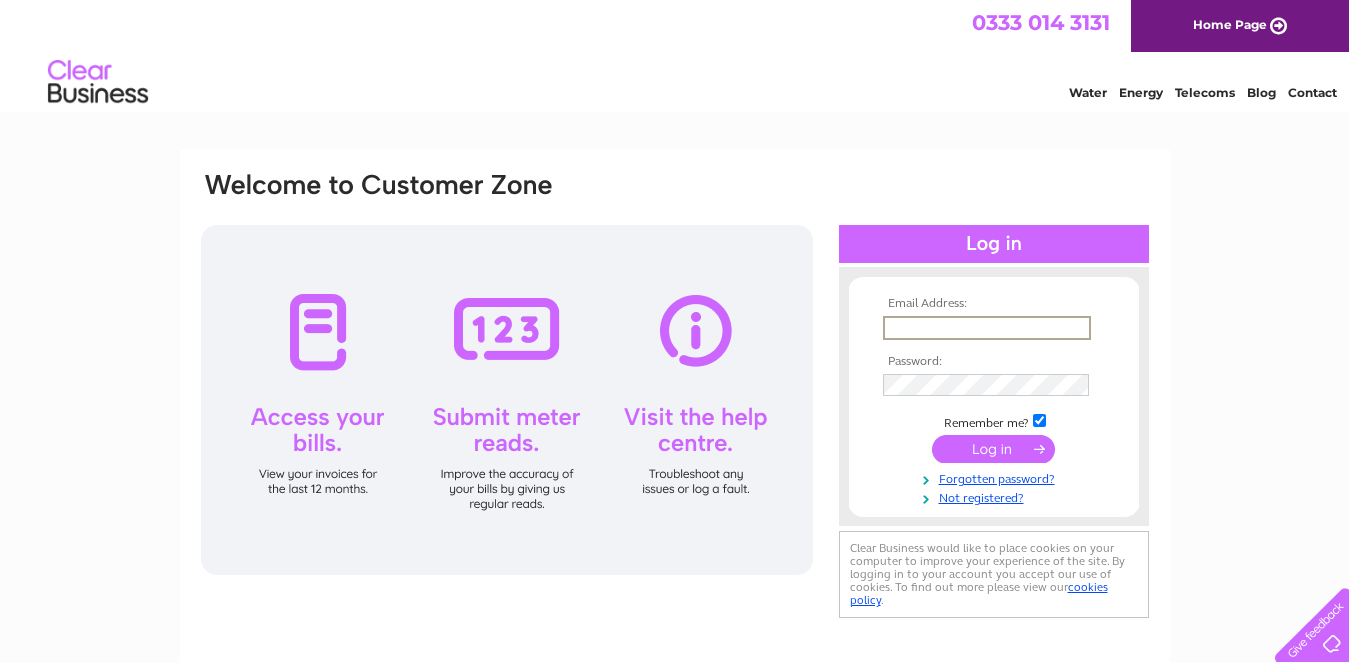click at bounding box center [987, 328] 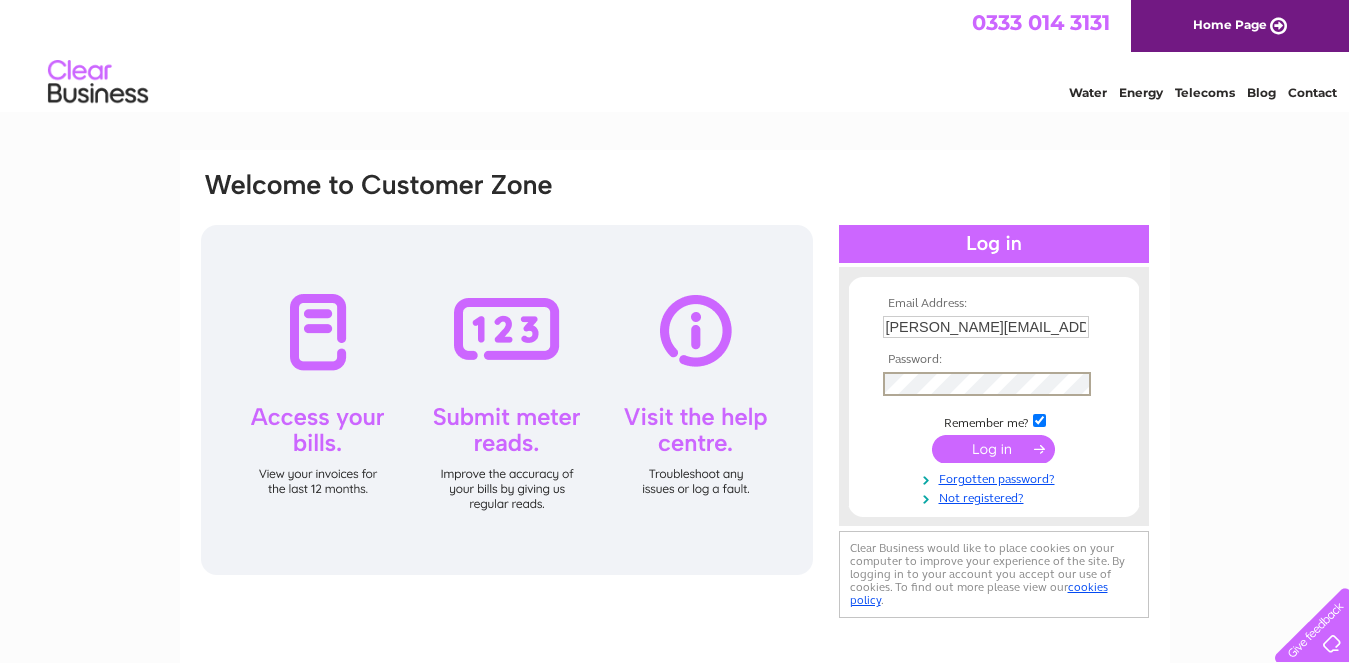click at bounding box center [993, 449] 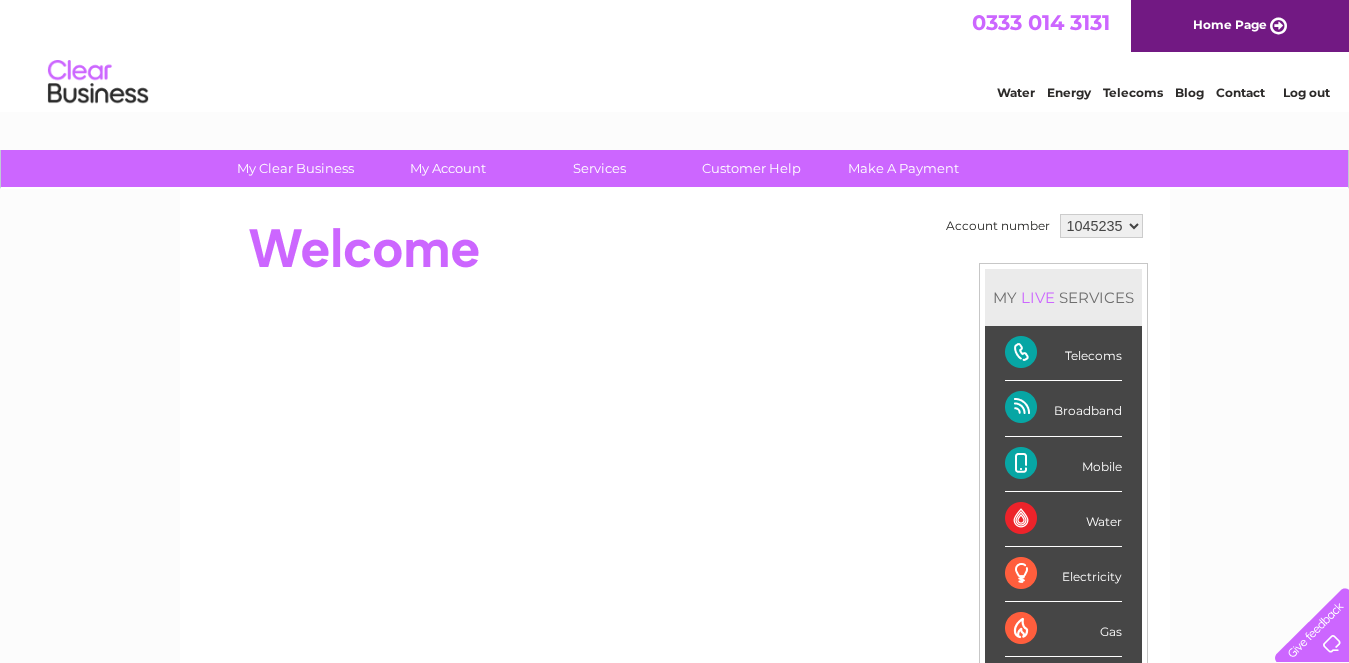 scroll, scrollTop: 0, scrollLeft: 0, axis: both 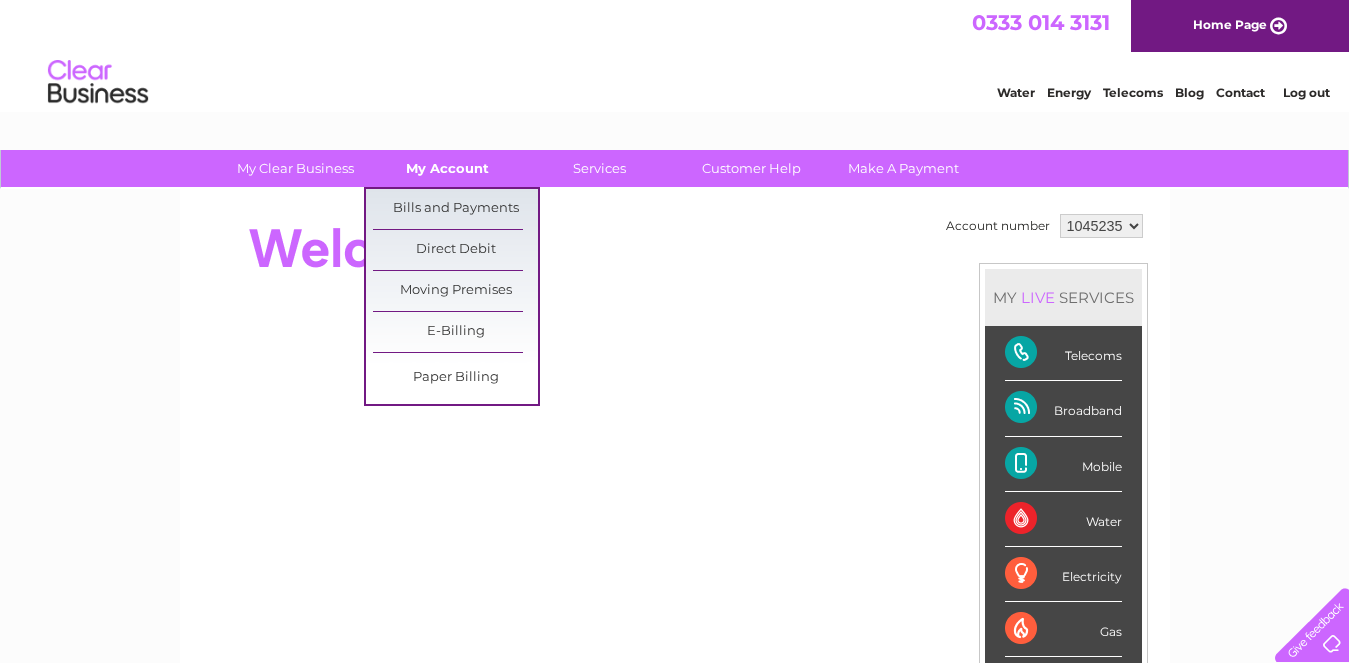 click on "My Account" at bounding box center [447, 168] 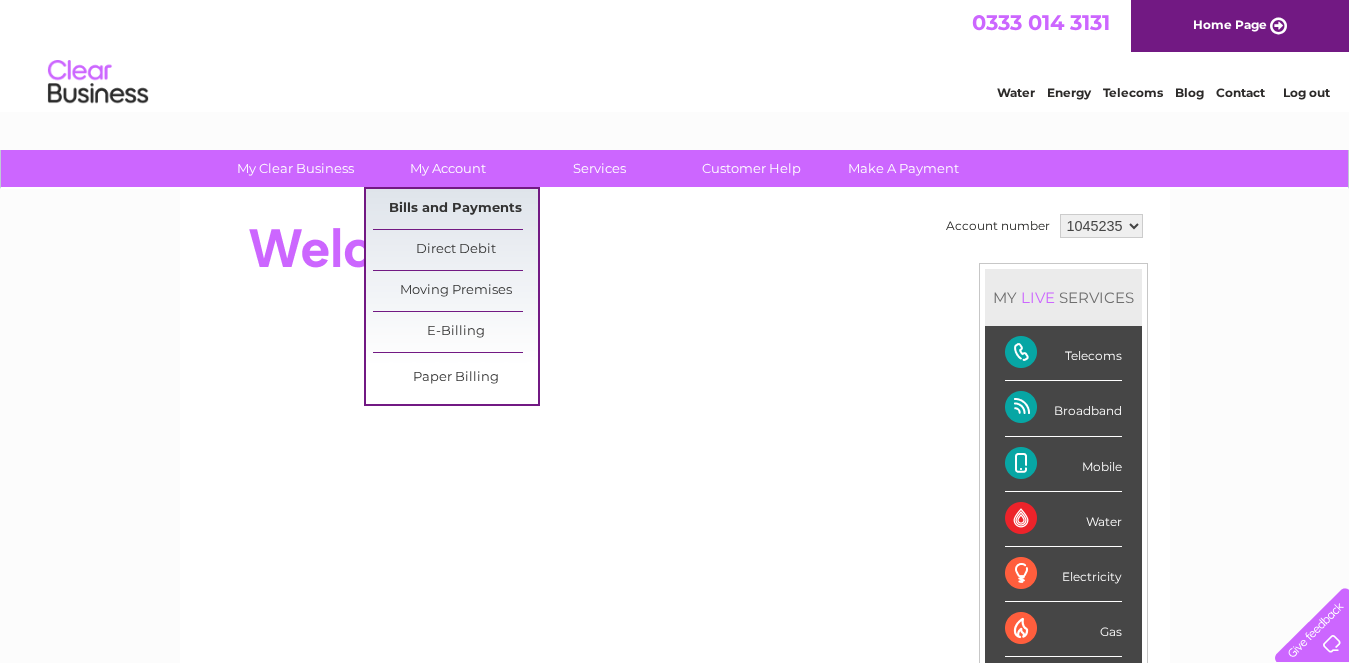 click on "Bills and Payments" at bounding box center [455, 209] 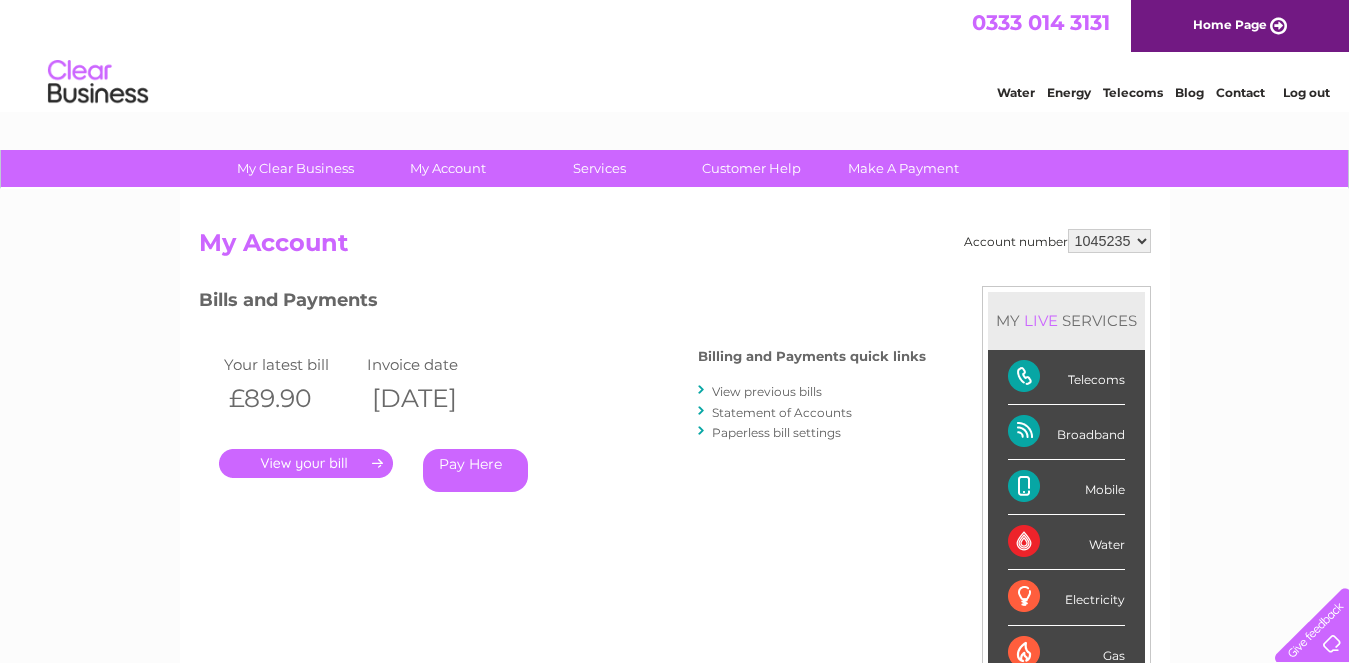 scroll, scrollTop: 0, scrollLeft: 0, axis: both 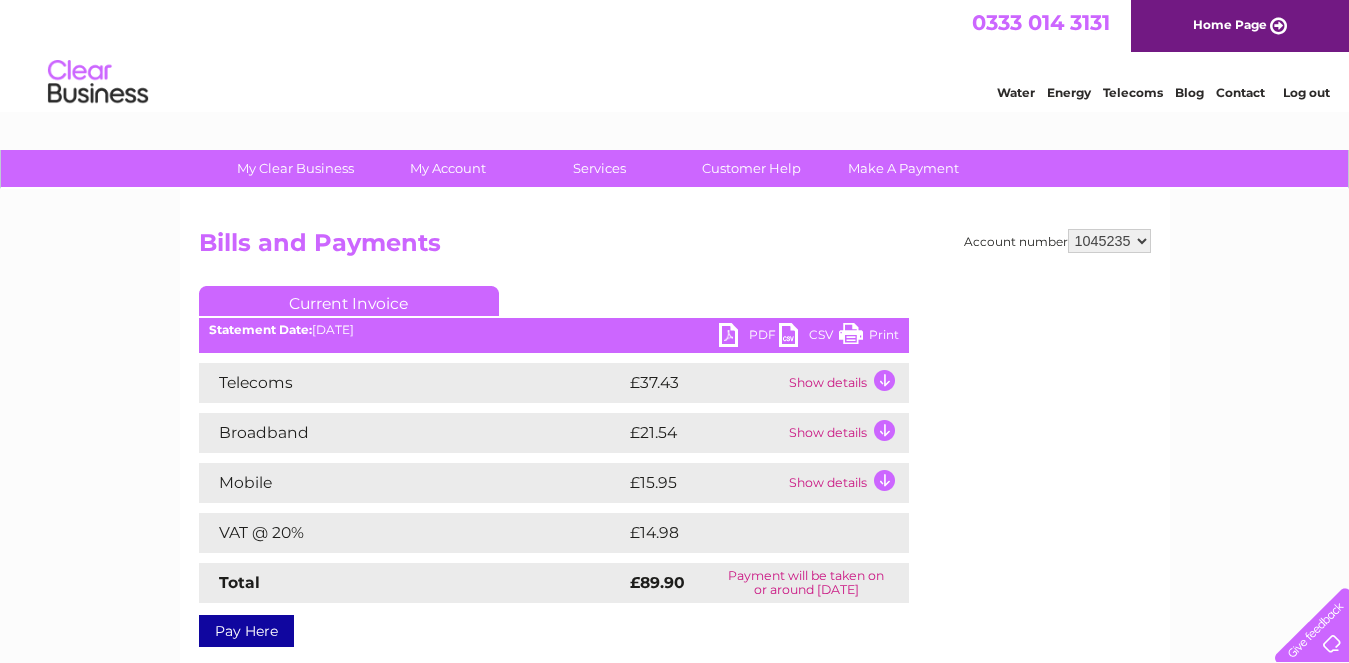 click on "PDF" at bounding box center (749, 337) 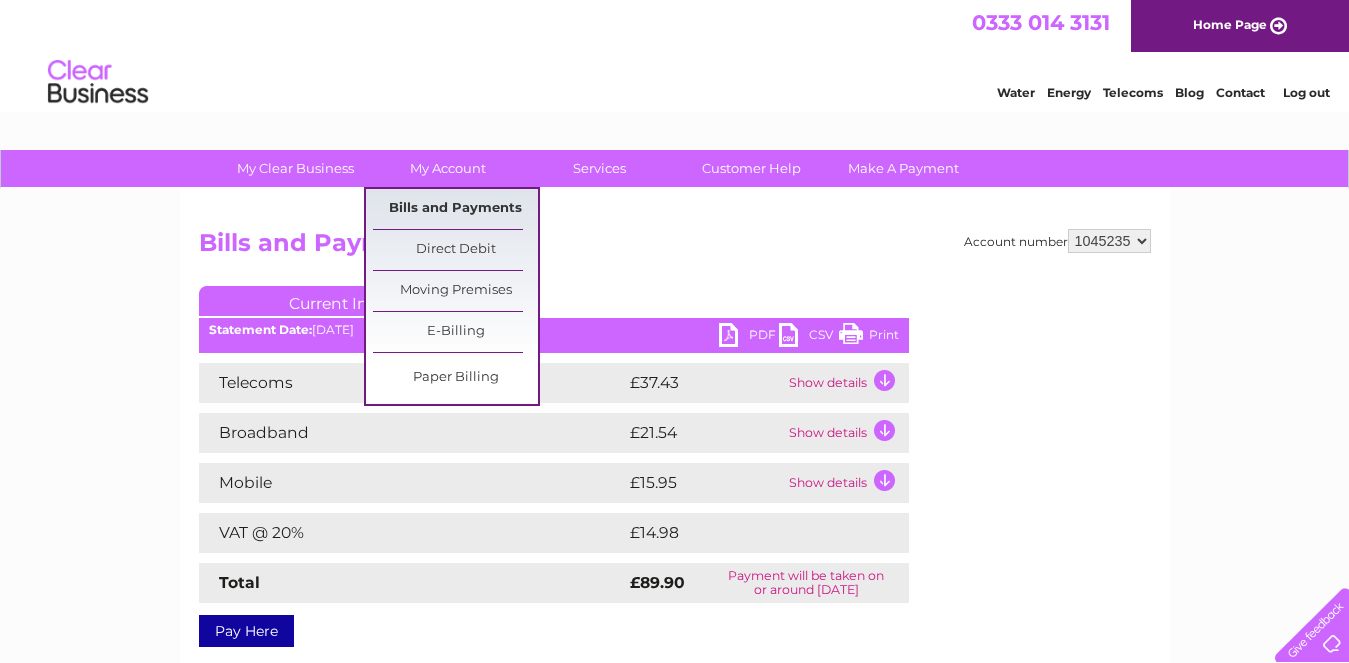 click on "Bills and Payments" at bounding box center (455, 209) 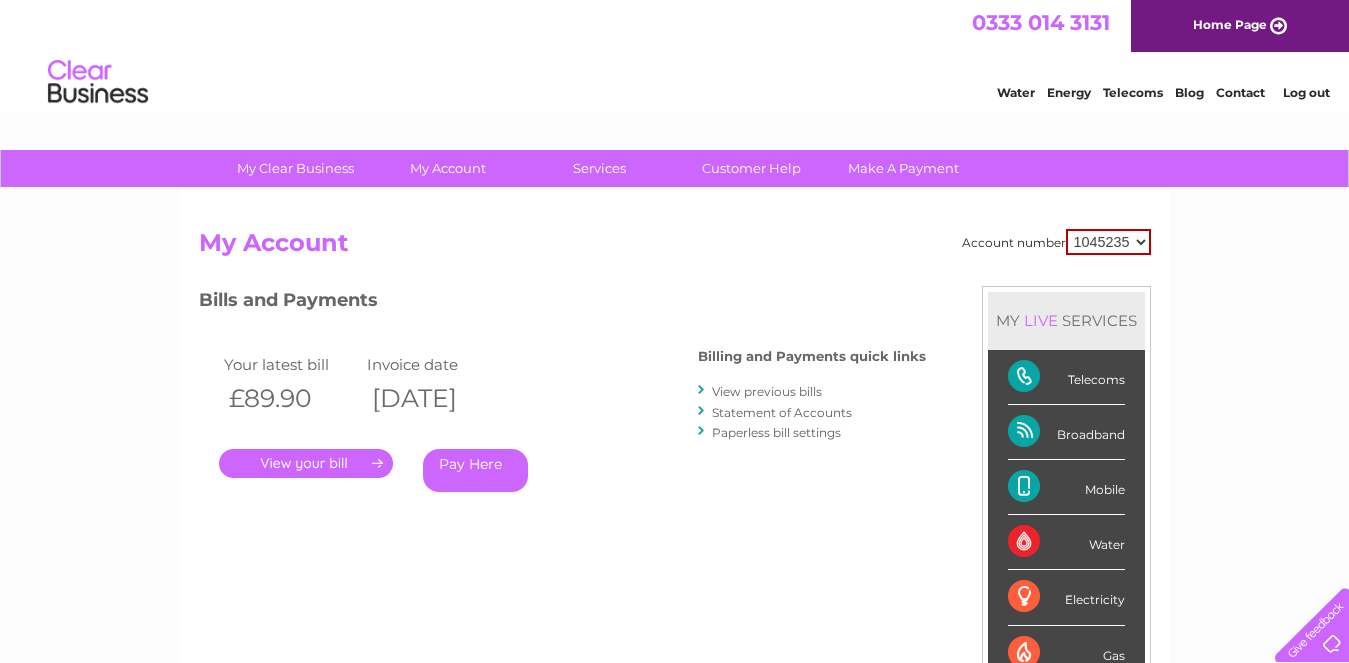 scroll, scrollTop: 0, scrollLeft: 0, axis: both 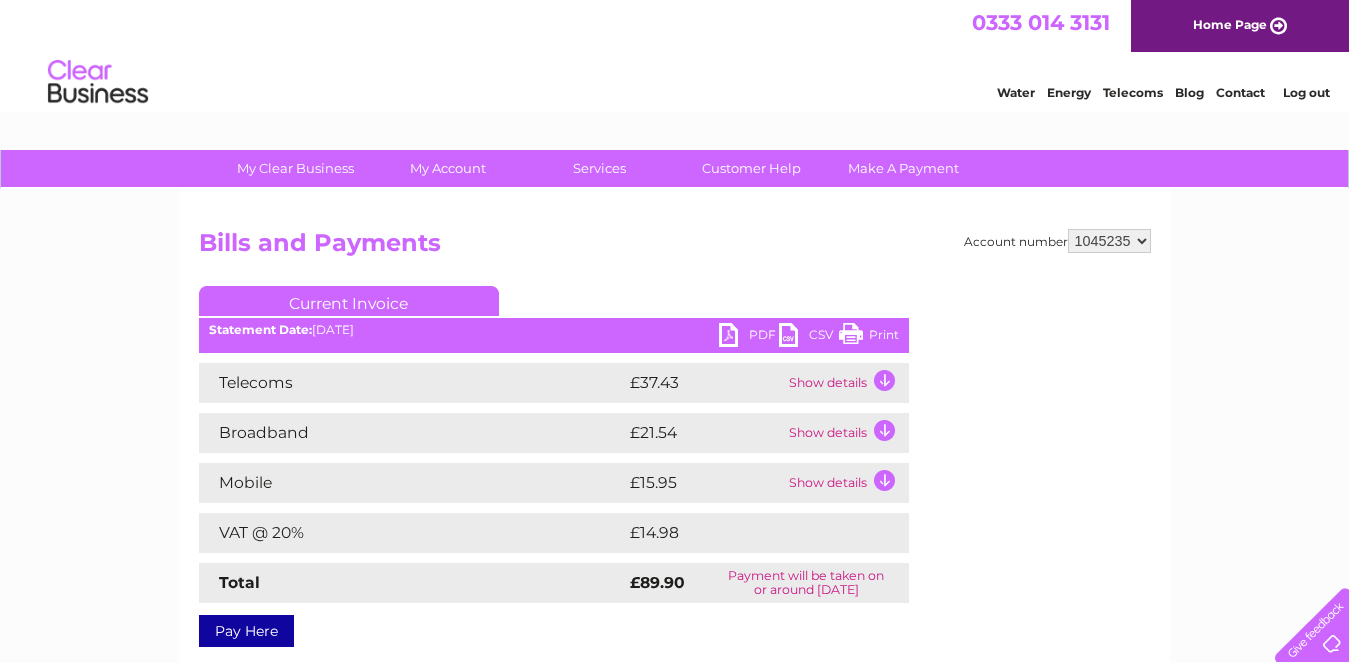 click on "PDF" at bounding box center (749, 337) 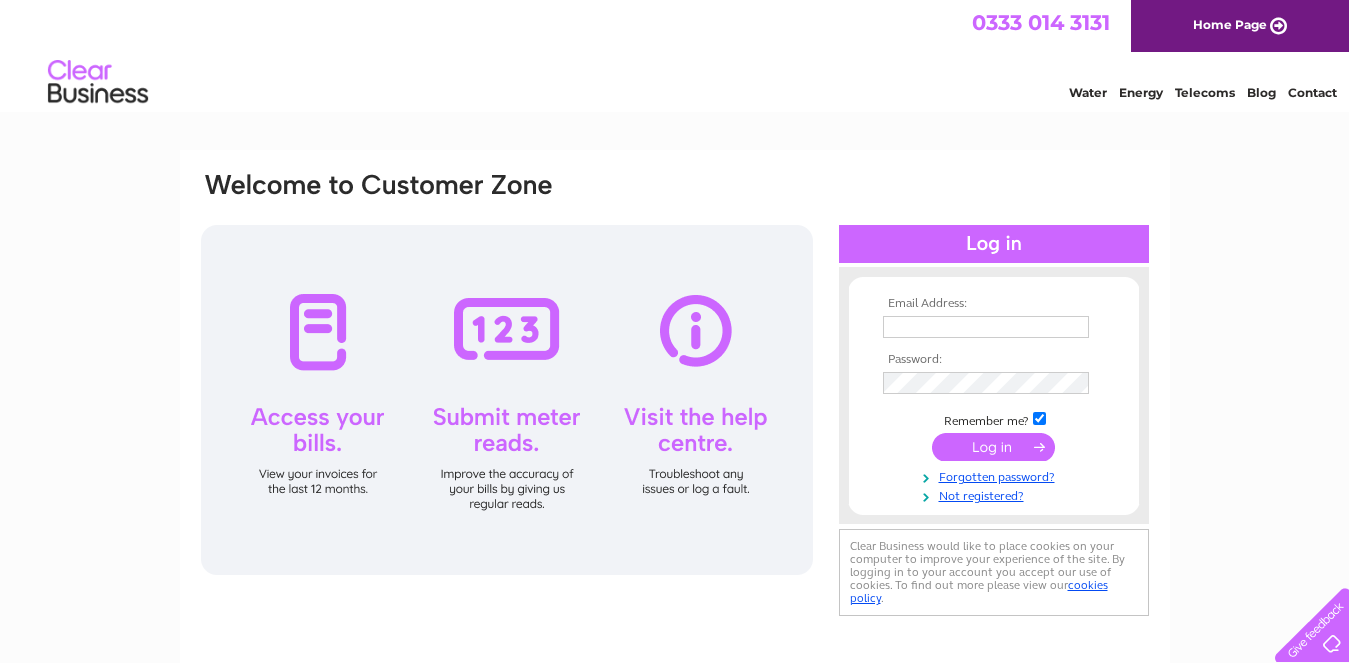 scroll, scrollTop: 0, scrollLeft: 0, axis: both 